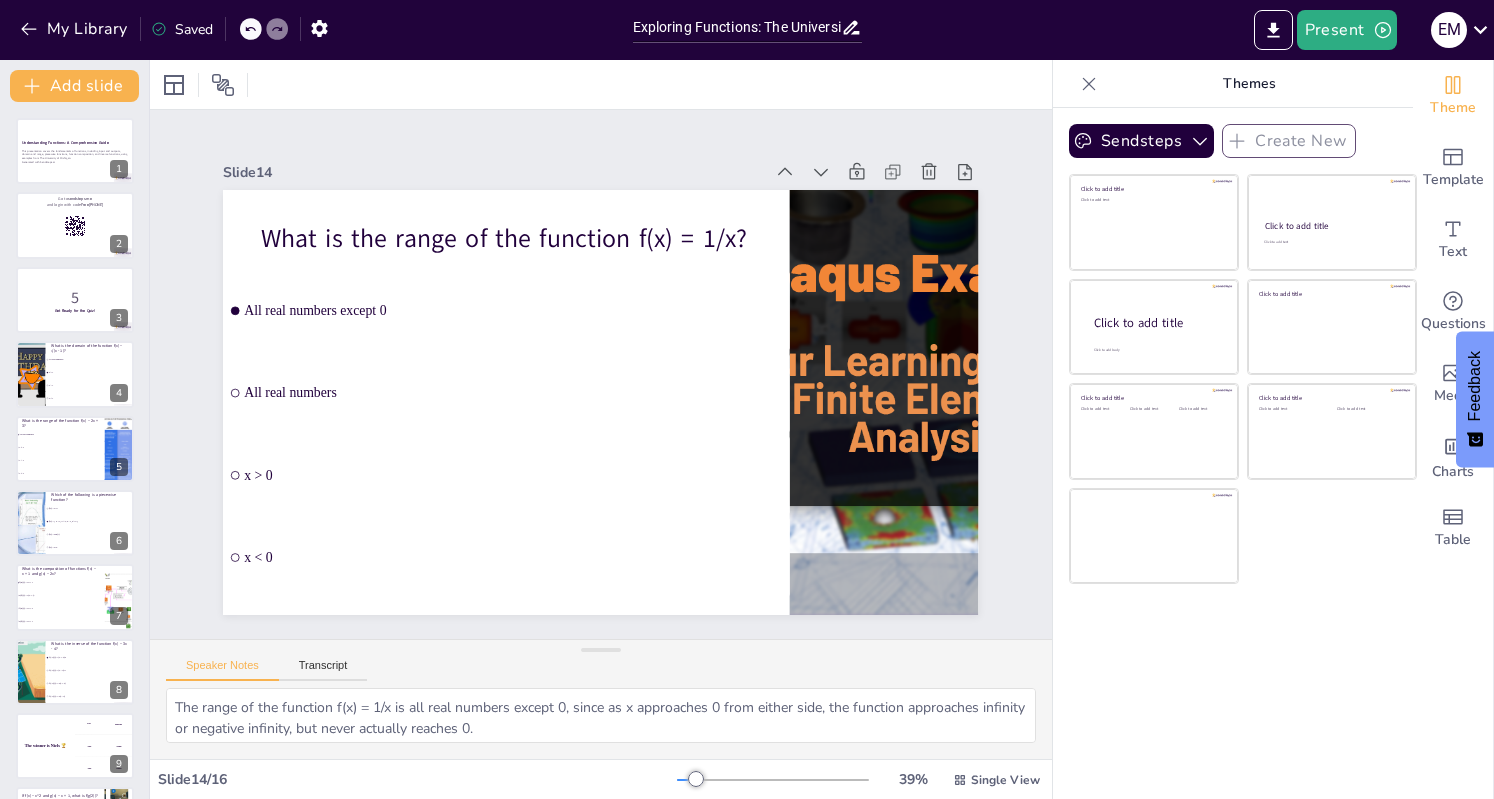 scroll, scrollTop: 0, scrollLeft: 0, axis: both 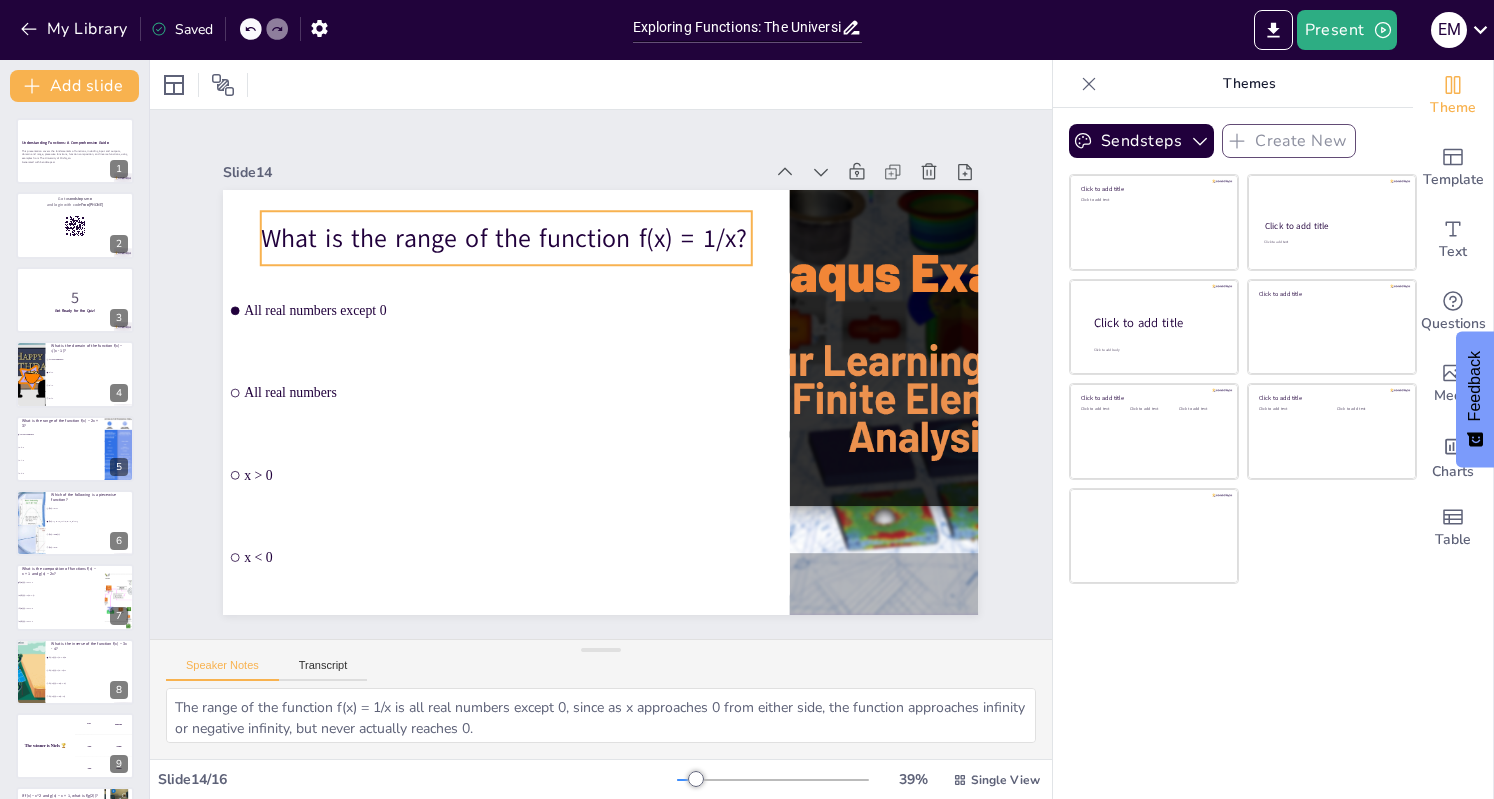 checkbox on "true" 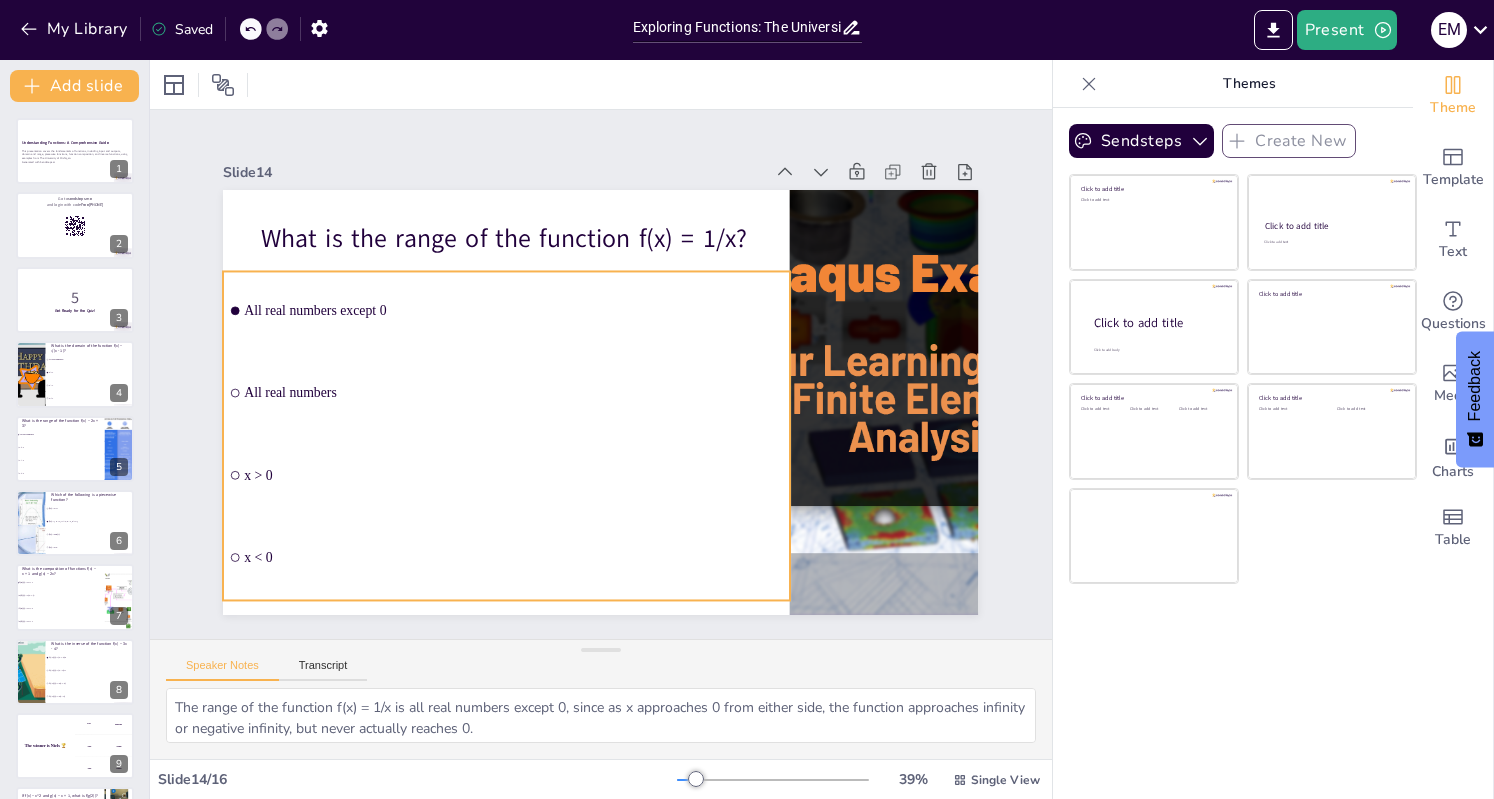 checkbox on "true" 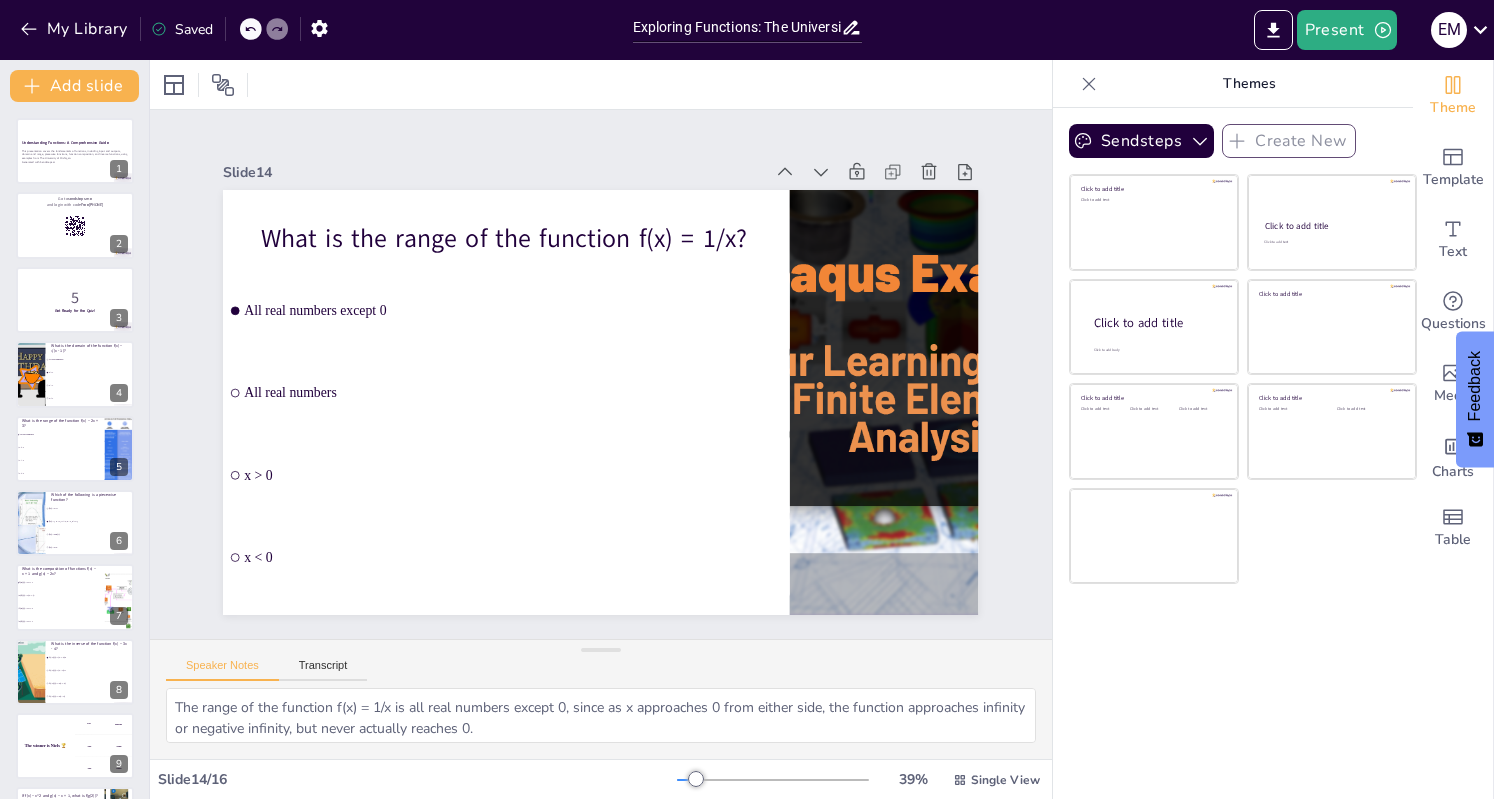 checkbox on "true" 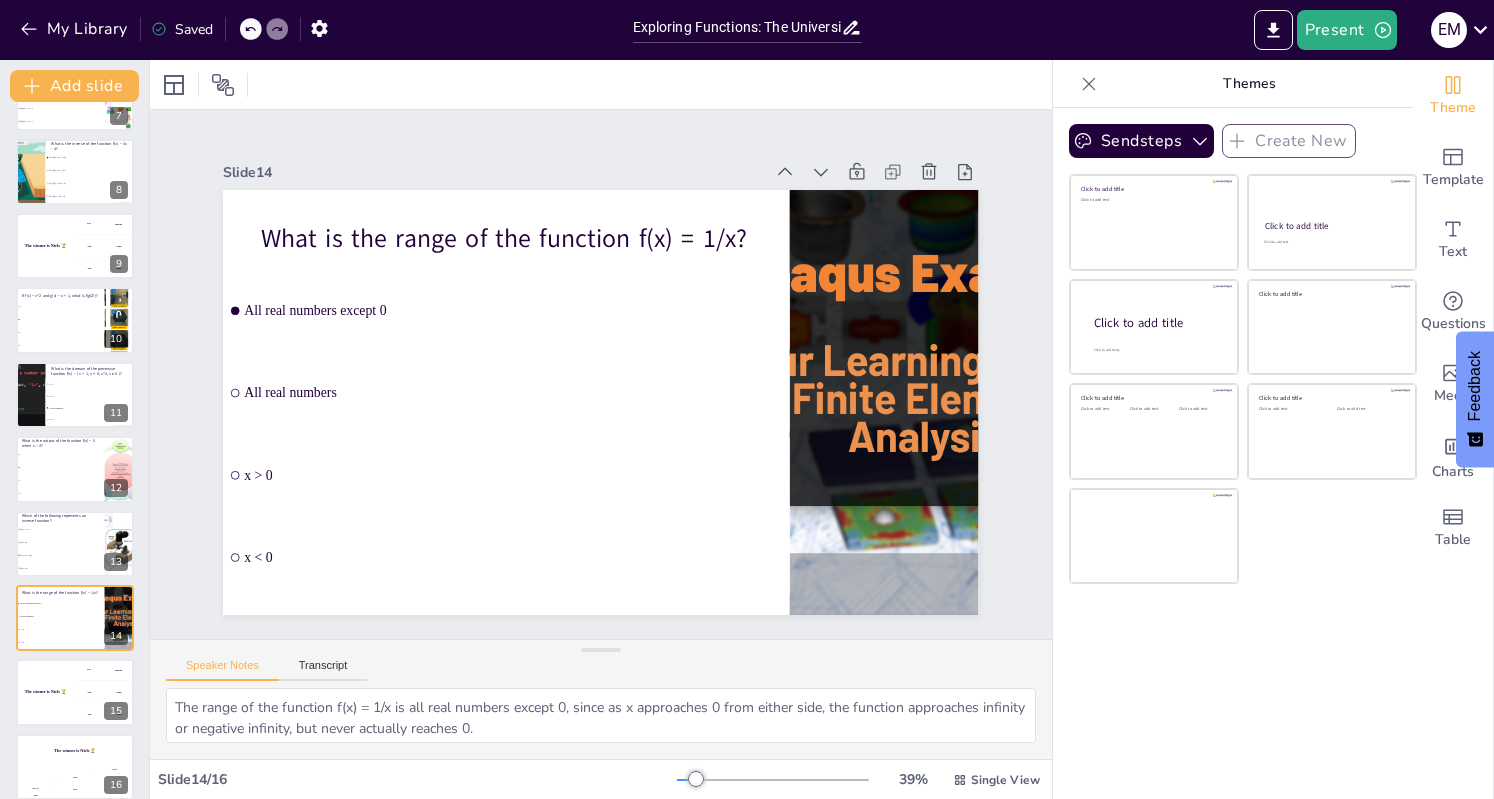 scroll, scrollTop: 0, scrollLeft: 0, axis: both 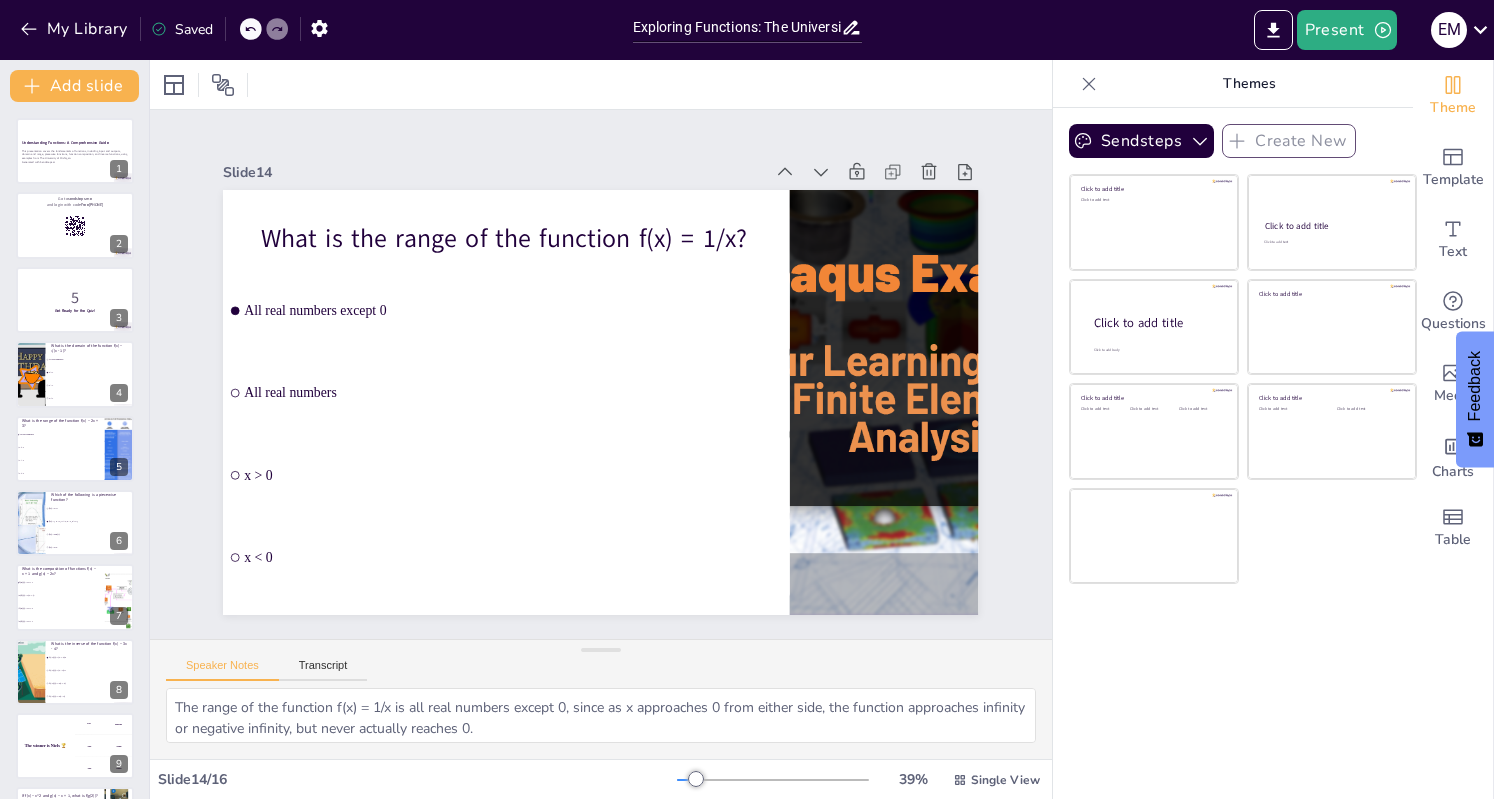 checkbox on "true" 